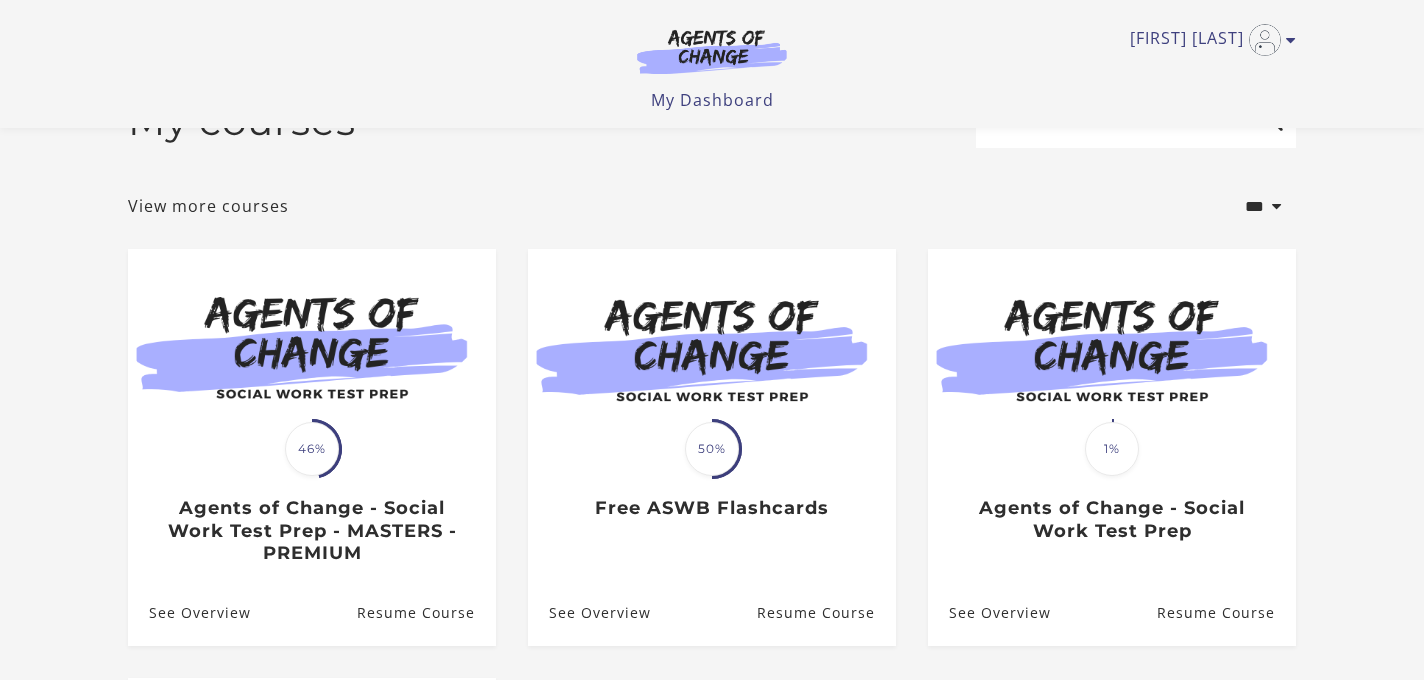 scroll, scrollTop: 0, scrollLeft: 0, axis: both 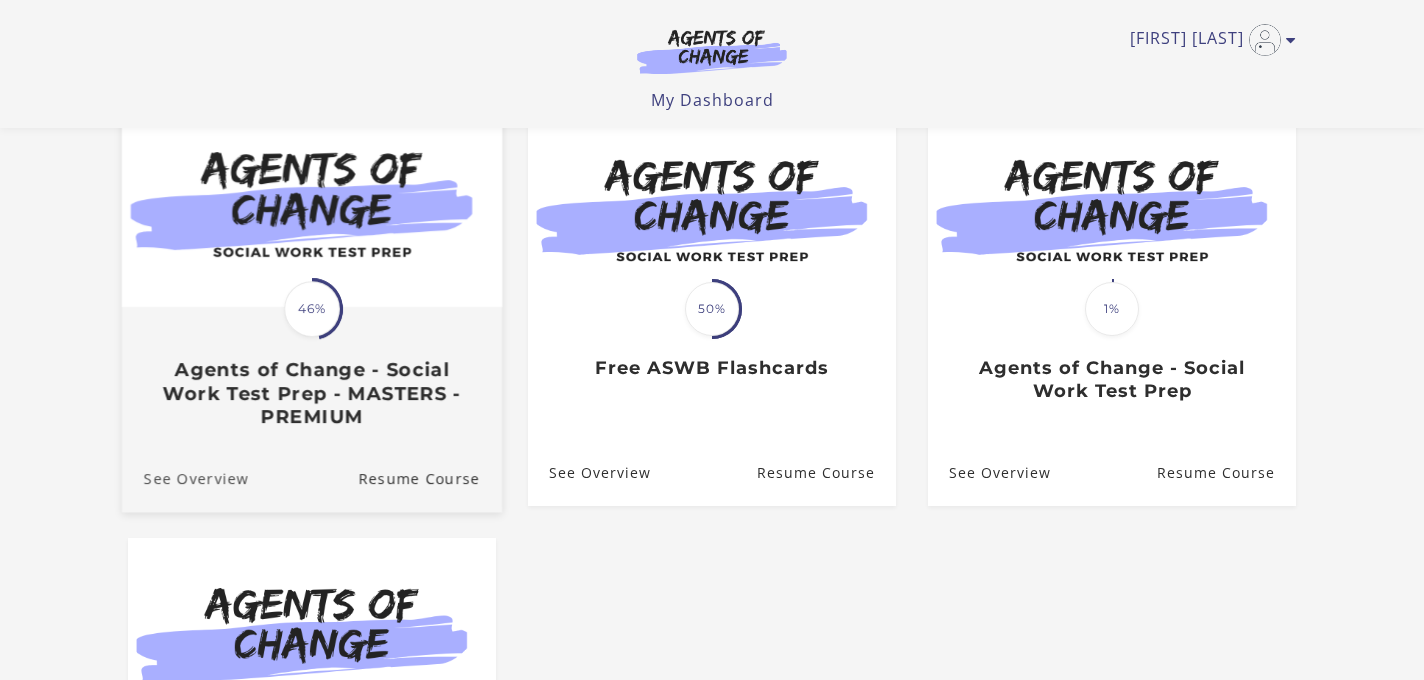 click on "See Overview" at bounding box center (185, 478) 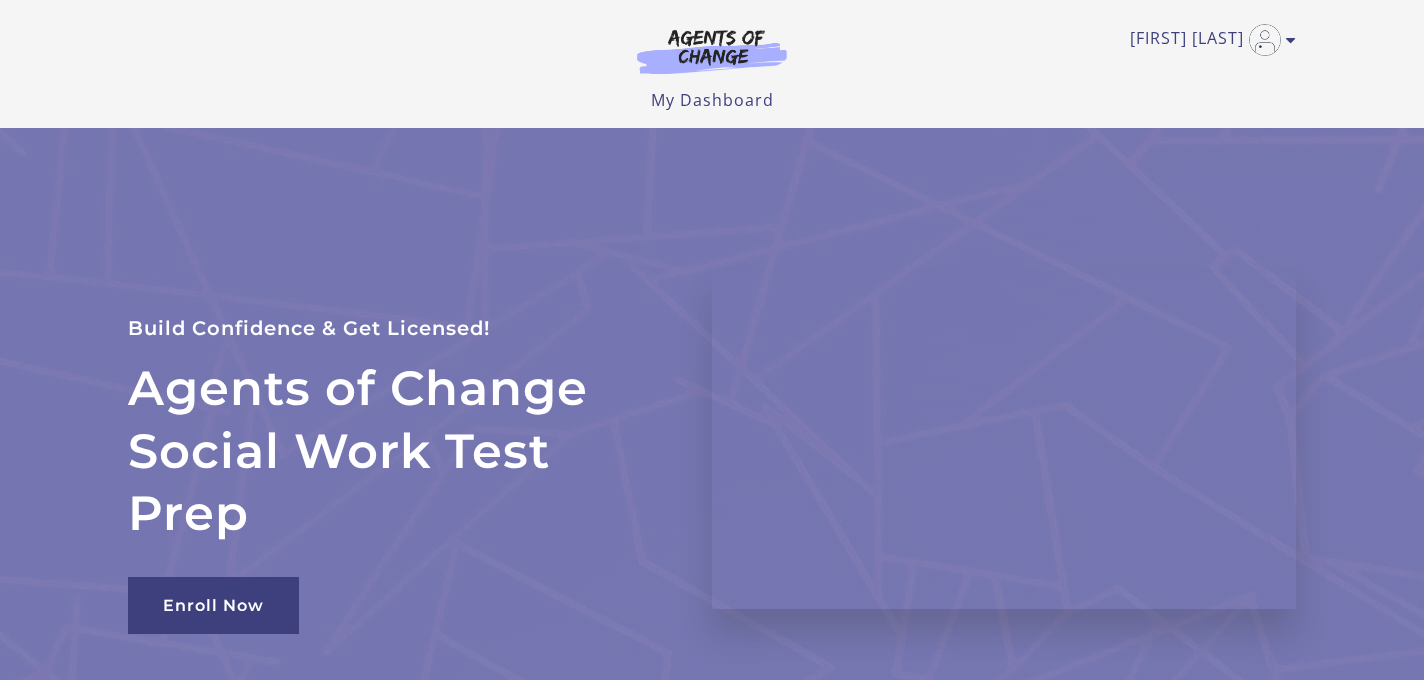 scroll, scrollTop: 0, scrollLeft: 0, axis: both 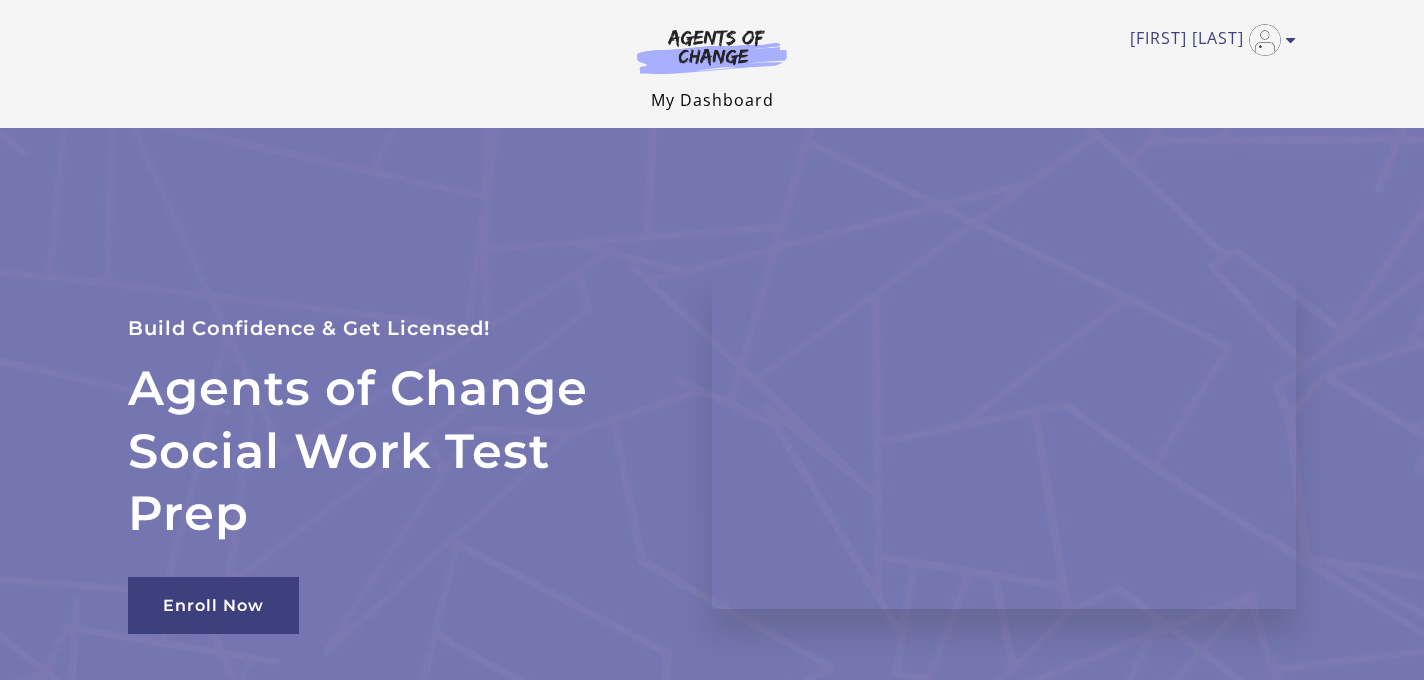 click on "My Dashboard" at bounding box center (712, 100) 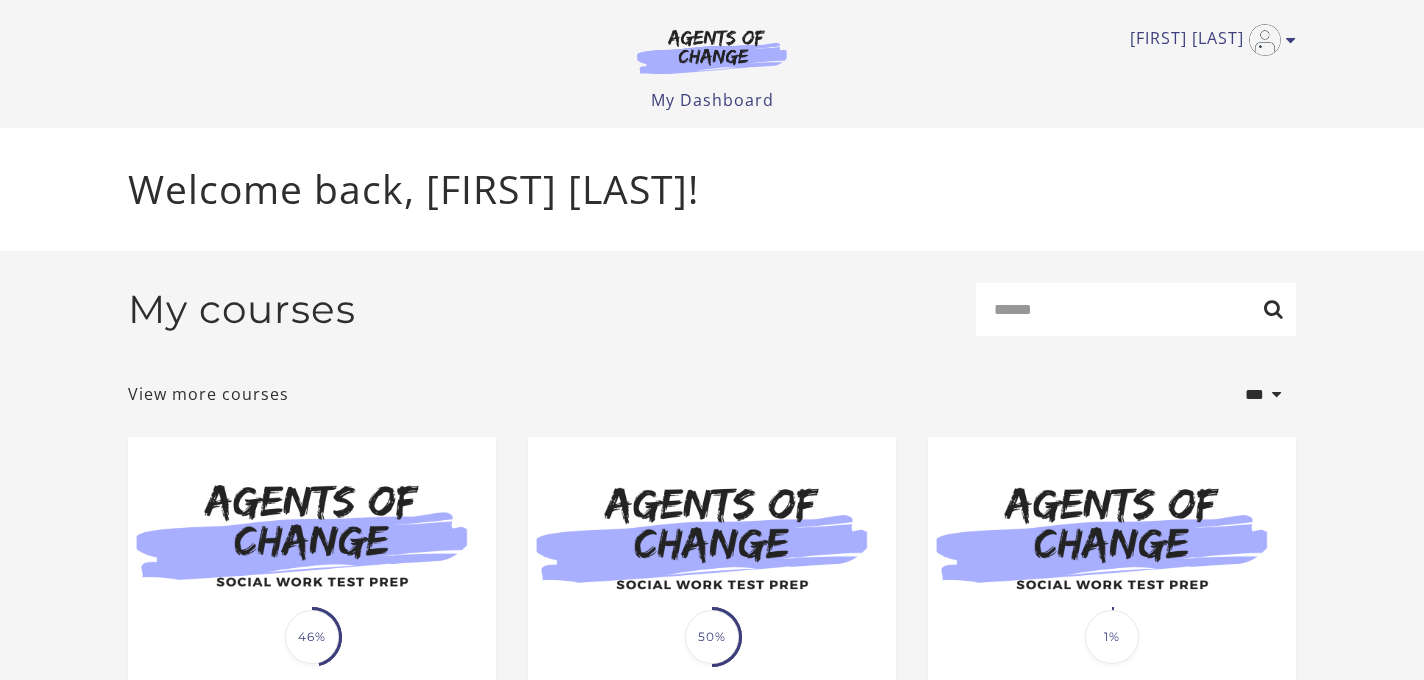 scroll, scrollTop: 0, scrollLeft: 0, axis: both 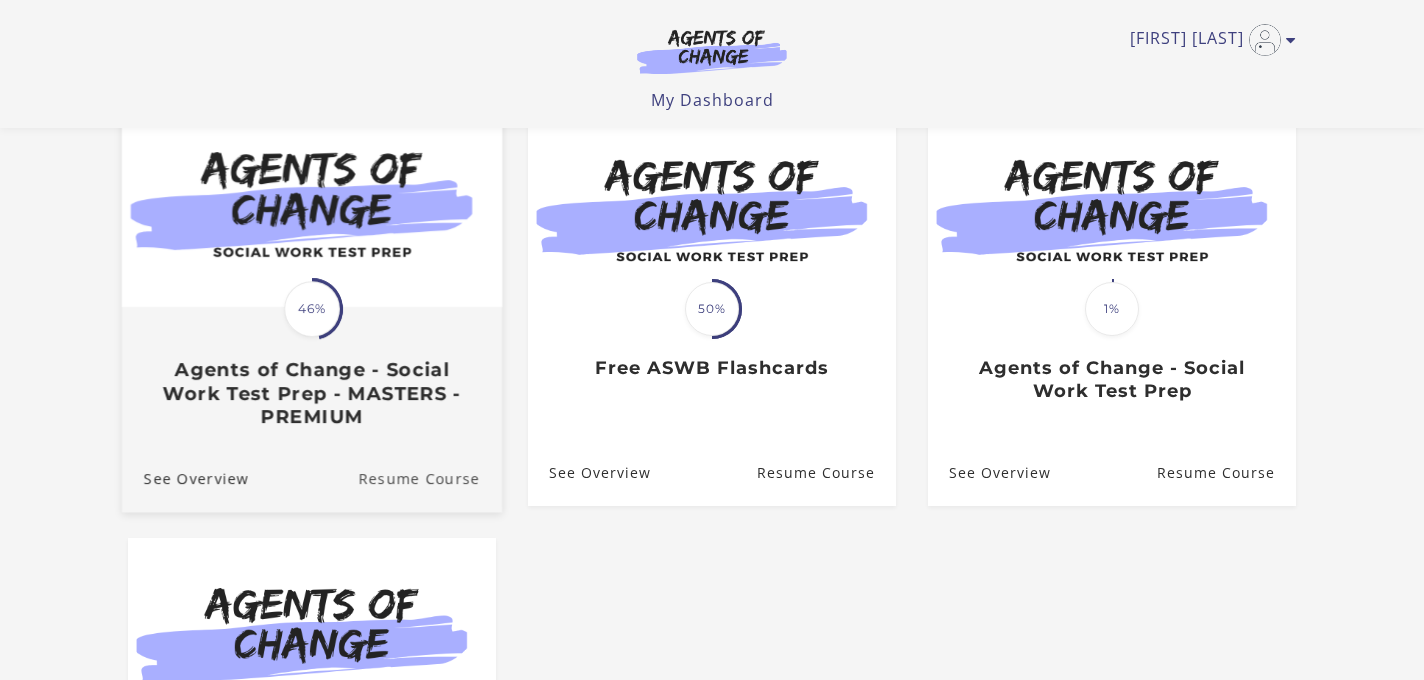 click on "Resume Course" at bounding box center (430, 478) 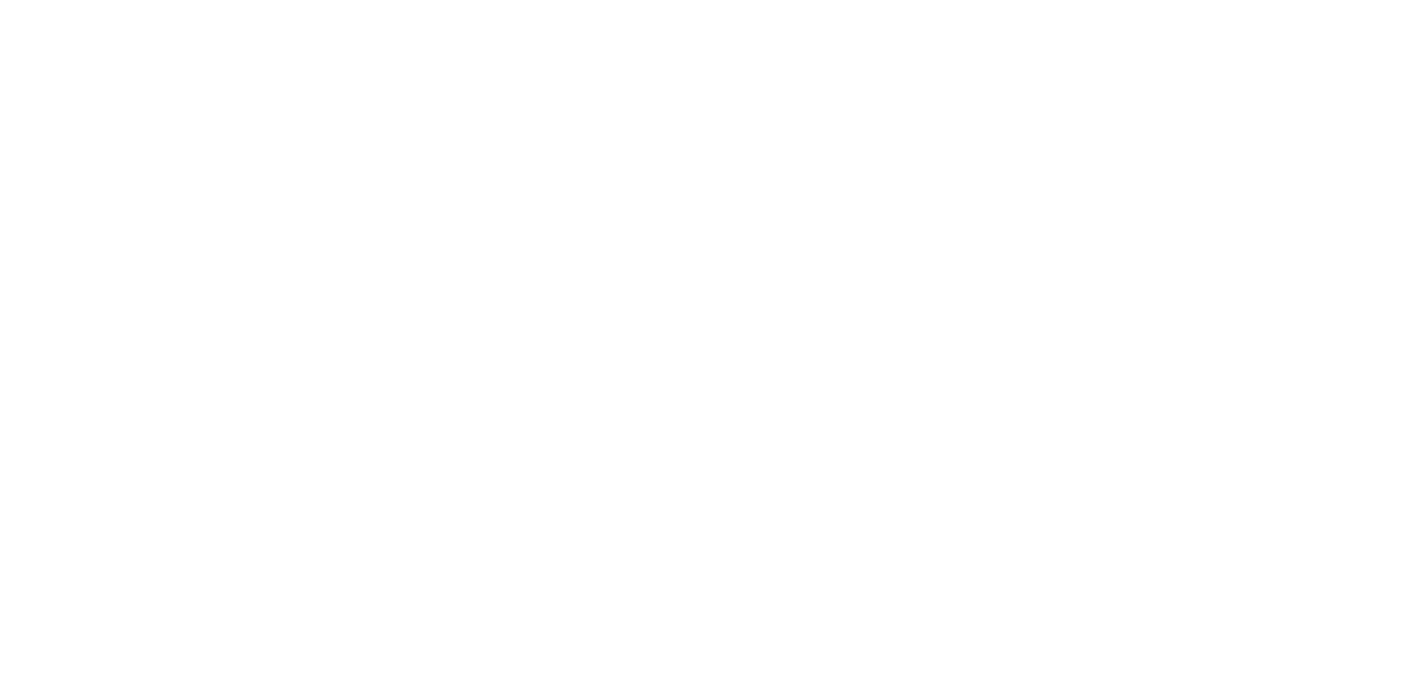 scroll, scrollTop: 0, scrollLeft: 0, axis: both 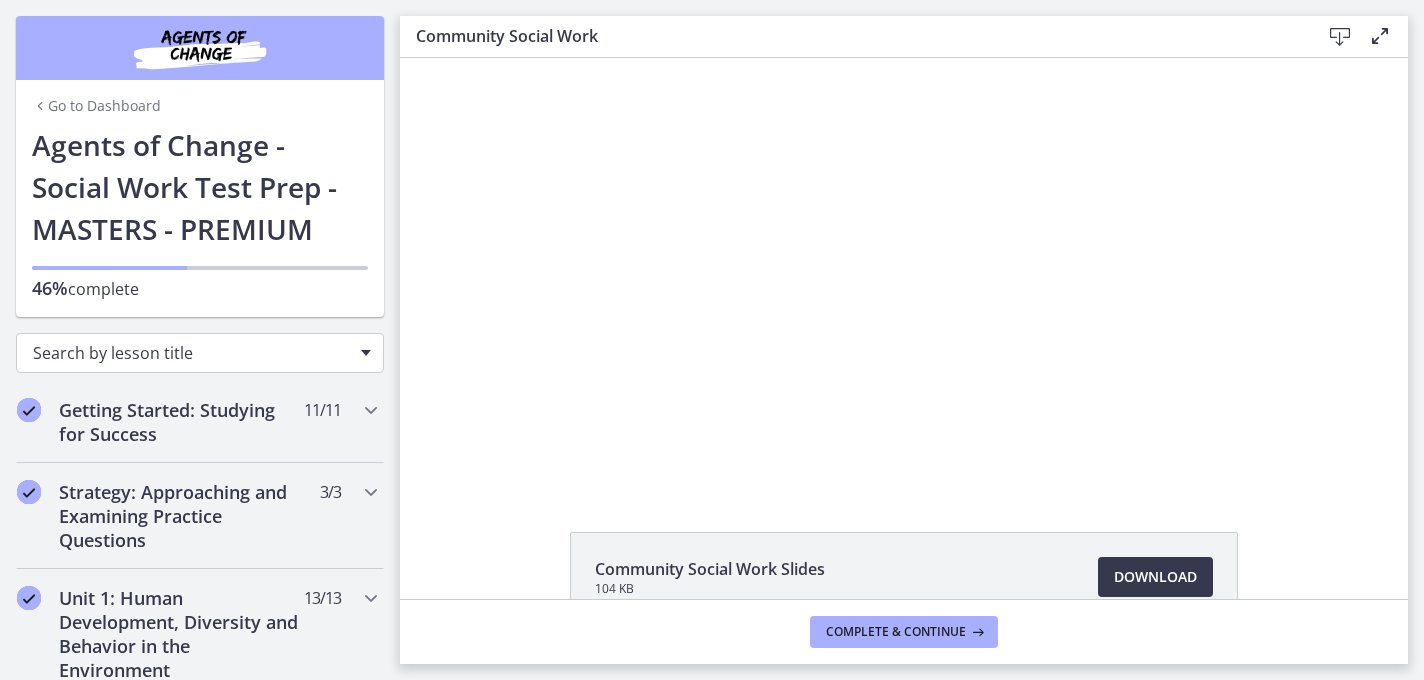 click on "Search by lesson title" at bounding box center [200, 353] 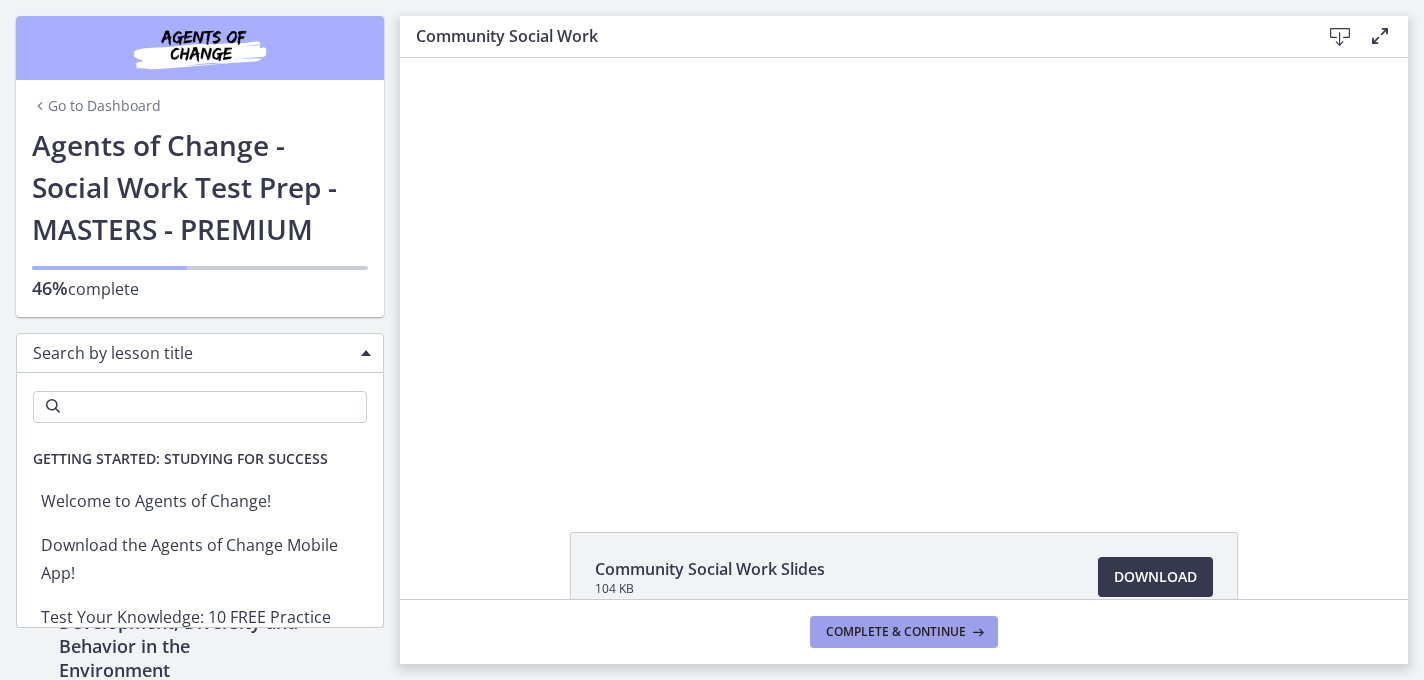 click on "Complete & continue" at bounding box center [896, 632] 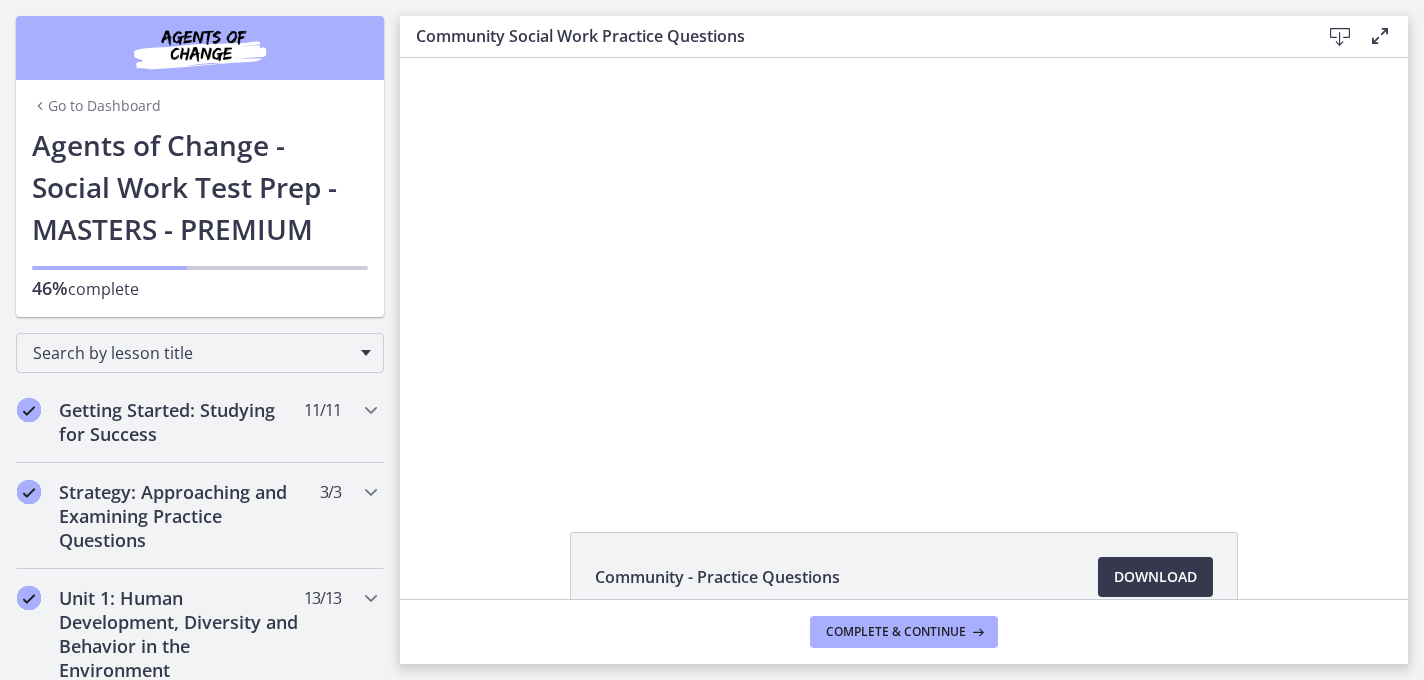 scroll, scrollTop: 0, scrollLeft: 0, axis: both 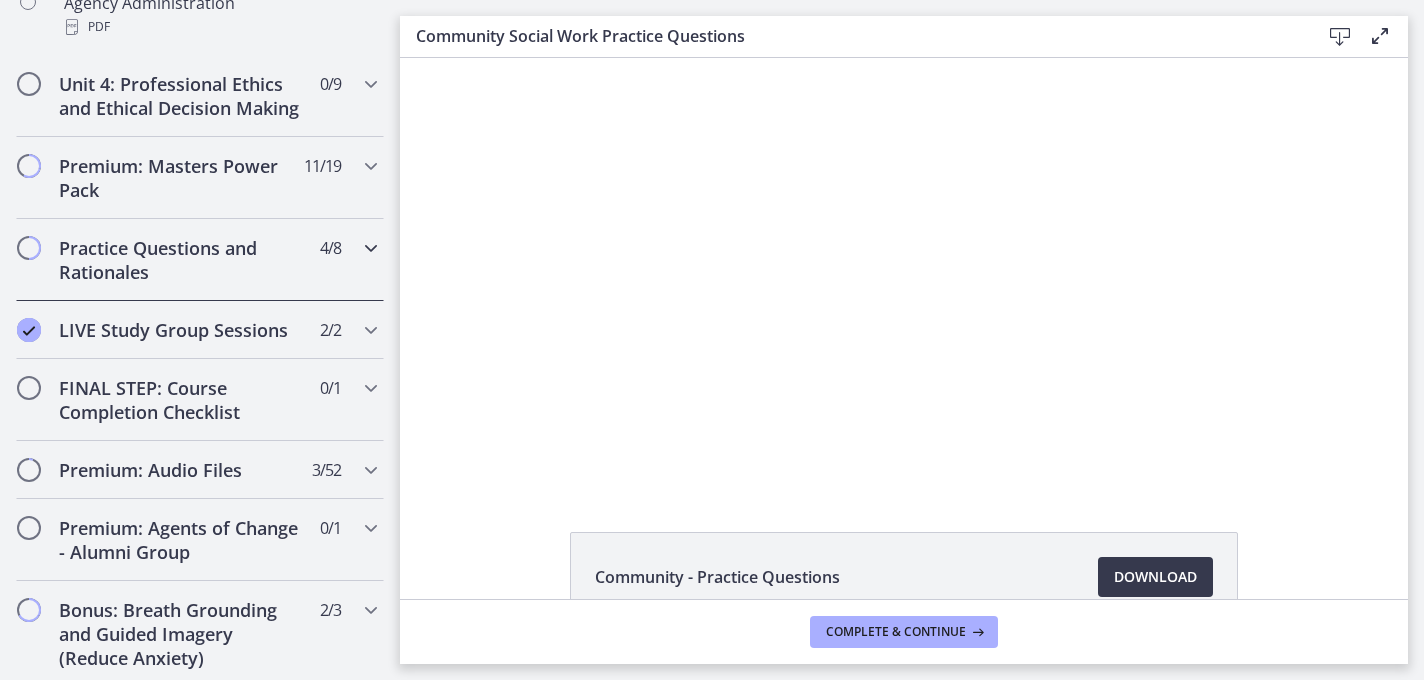 click on "Practice Questions and Rationales
4  /  8
Completed" at bounding box center (200, 260) 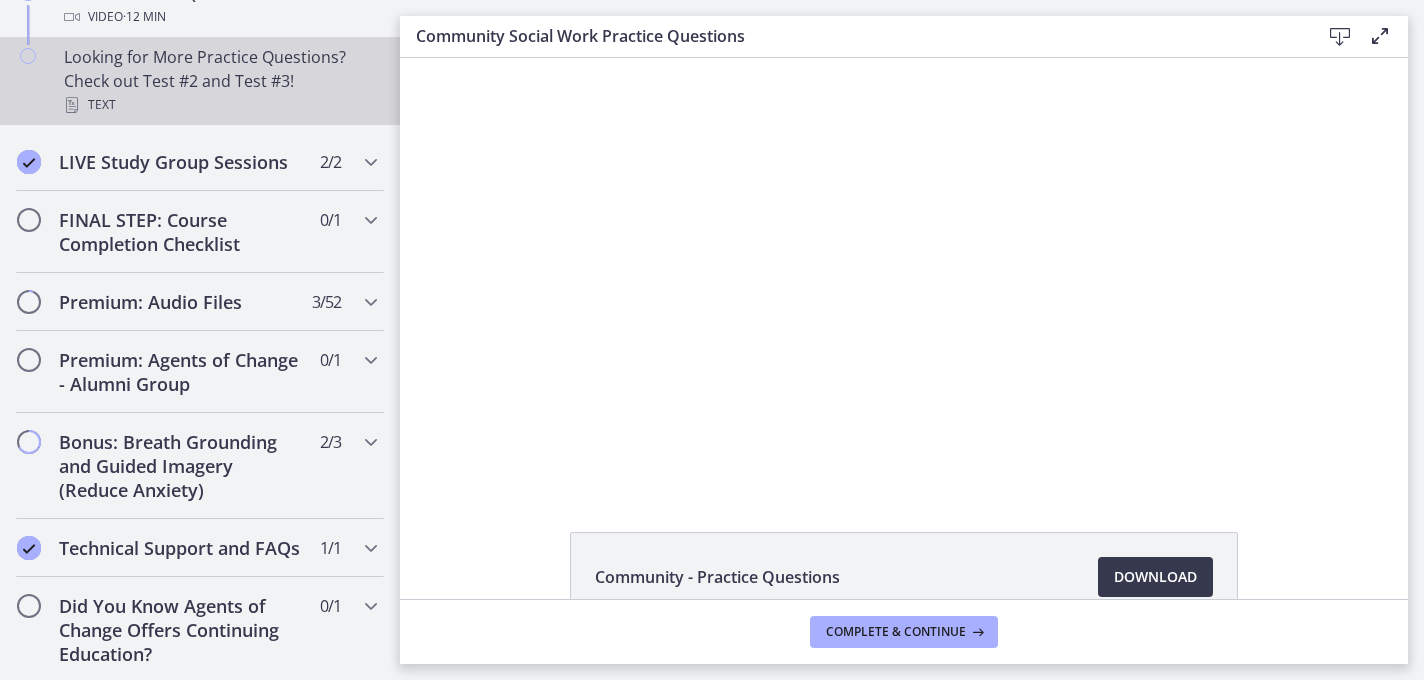 click on "Looking for More Practice Questions? Check out Test #2 and Test #3!
Text" at bounding box center (200, 81) 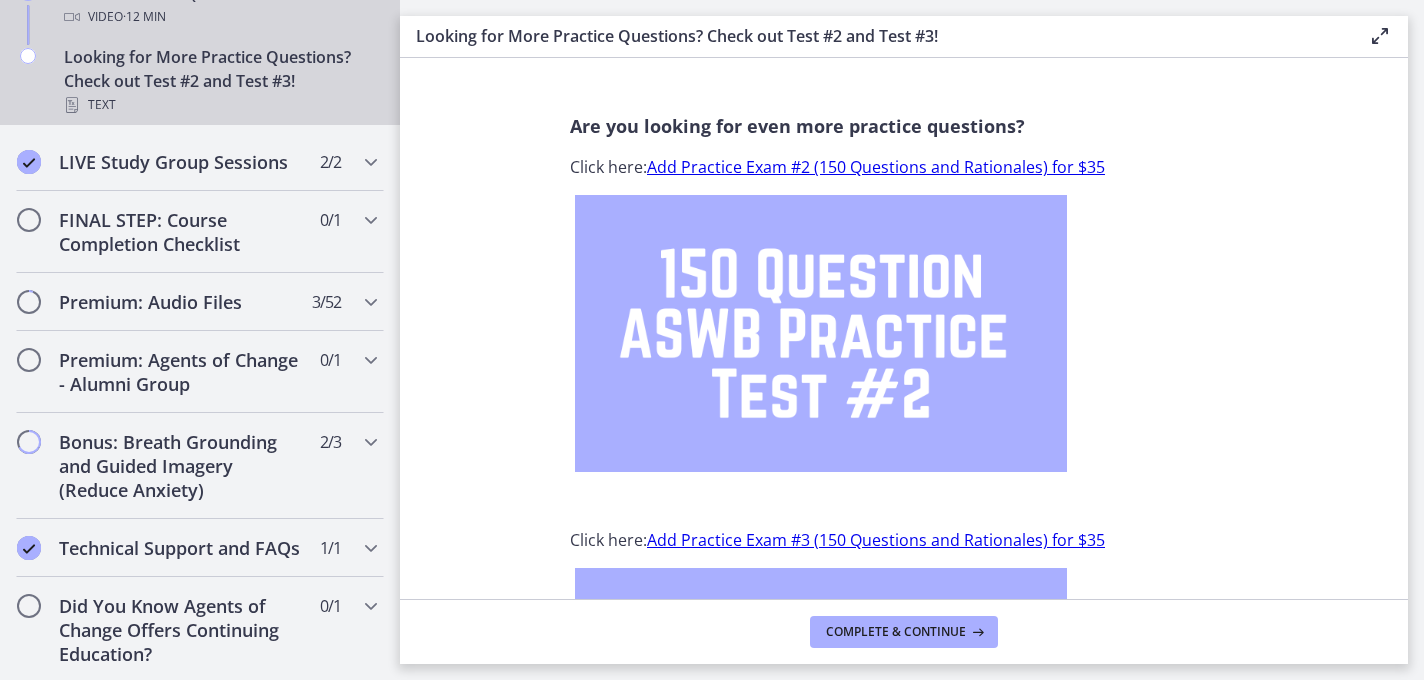 click on "Video
·  12 min" at bounding box center [220, 17] 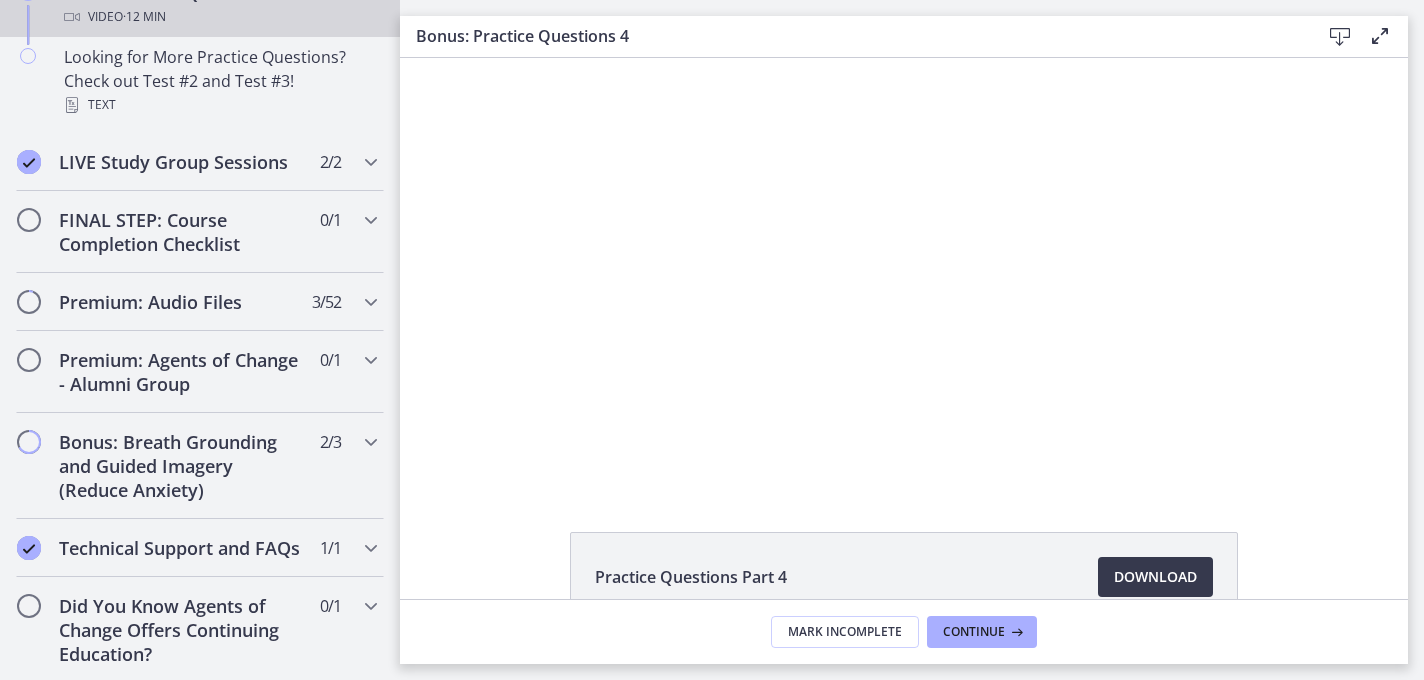 scroll, scrollTop: 0, scrollLeft: 0, axis: both 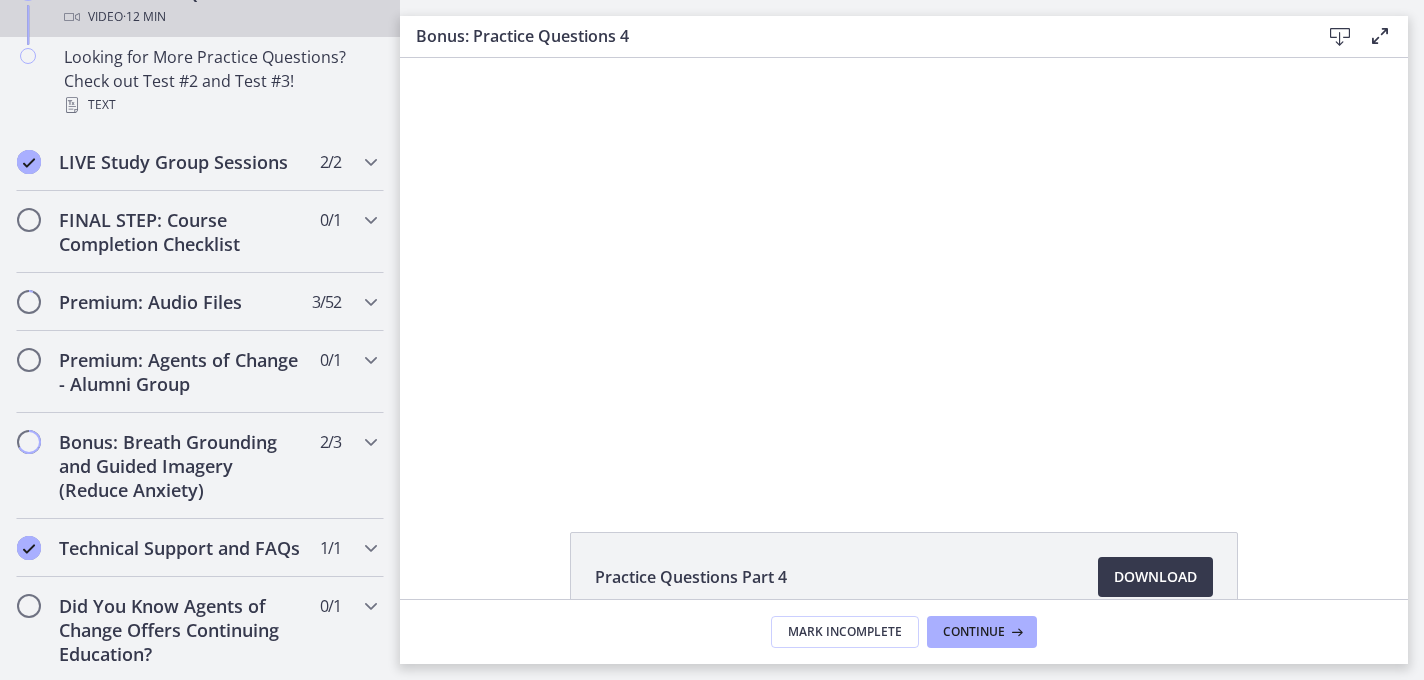 click on "Bonus: Practice Questions 4
Video
·  12 min" at bounding box center (200, 5) 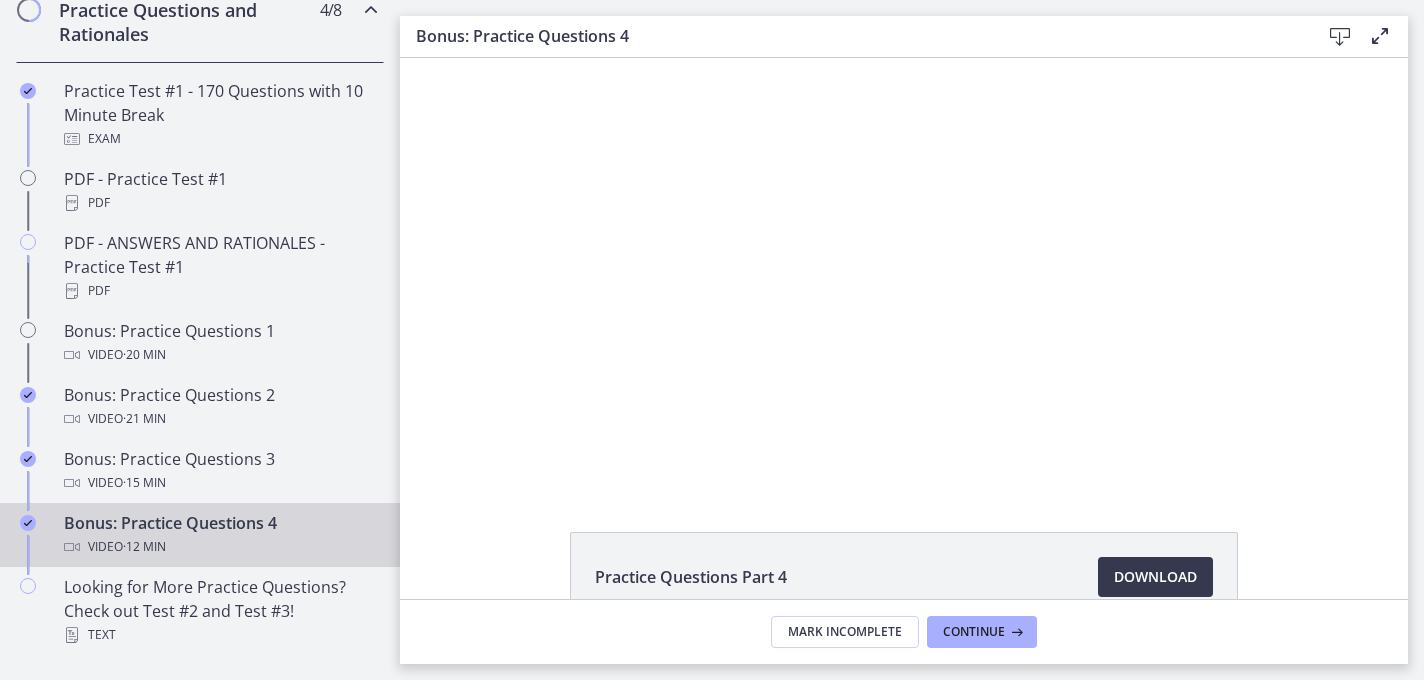 scroll, scrollTop: 1040, scrollLeft: 0, axis: vertical 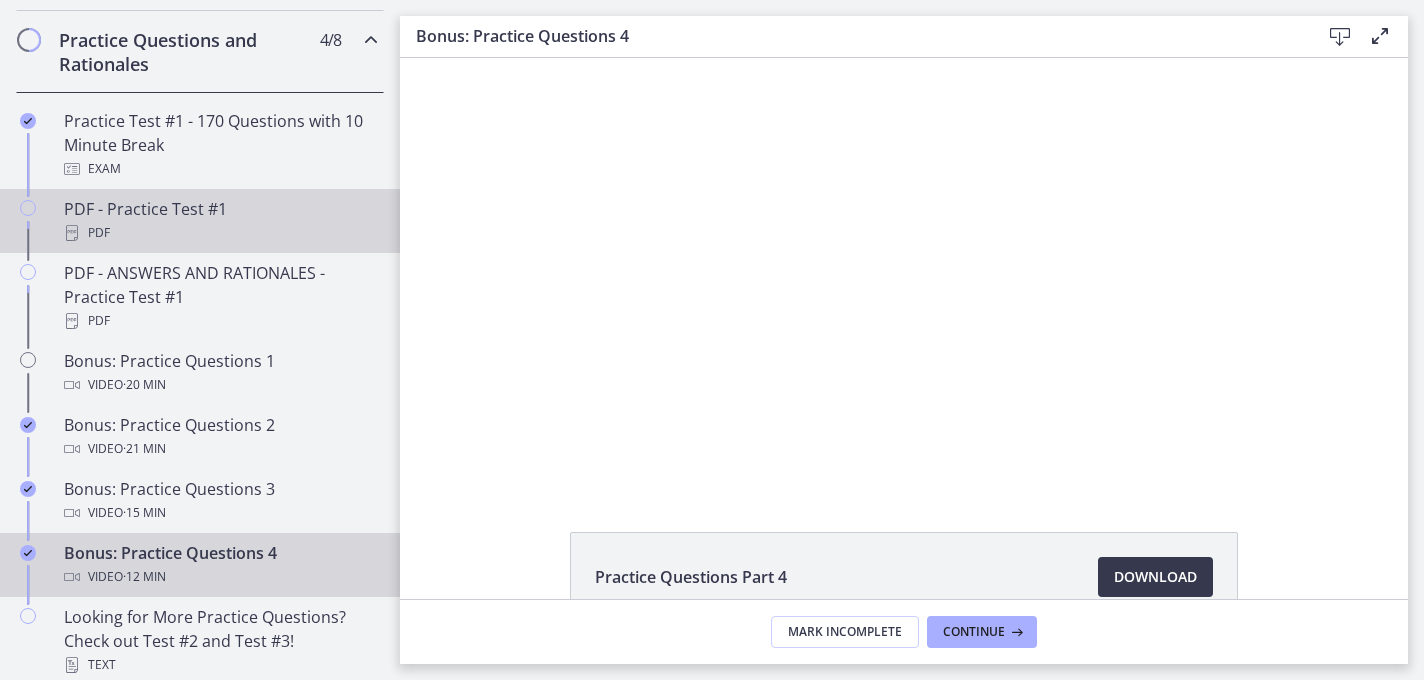 click on "PDF - Practice Test #1
PDF" at bounding box center [220, 221] 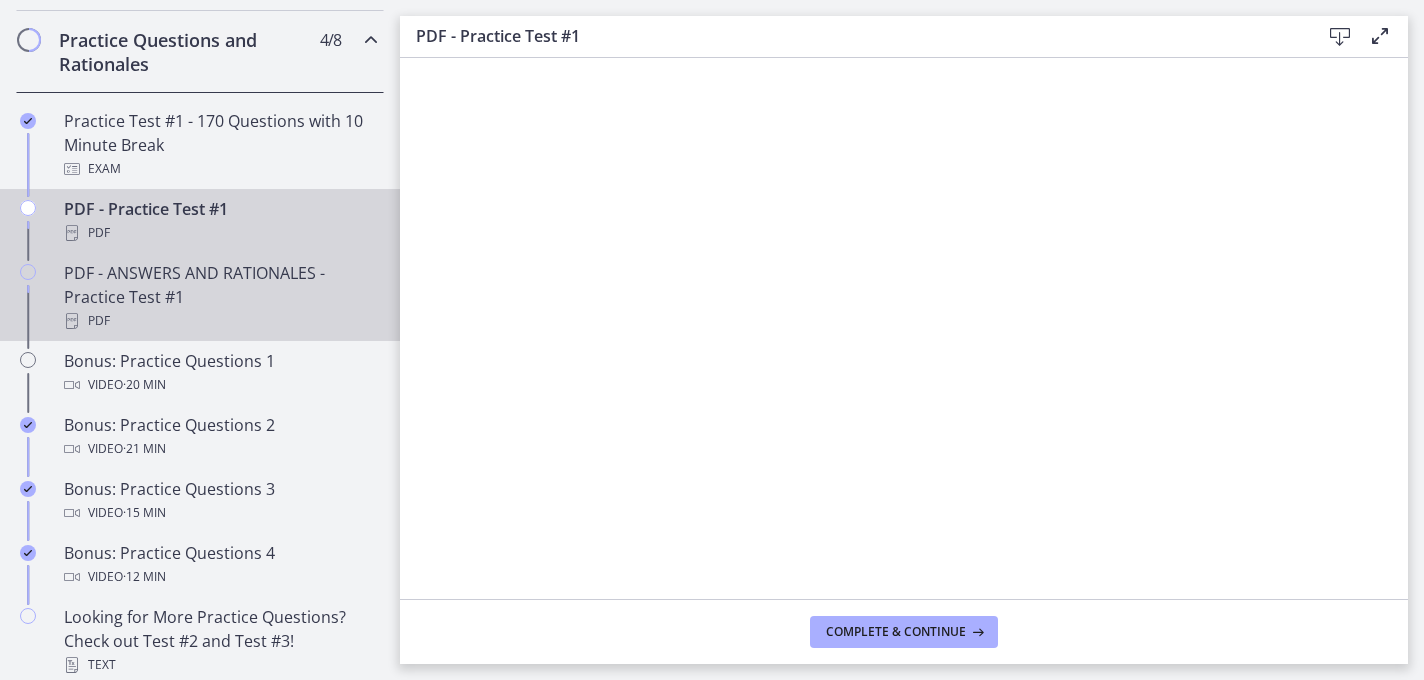 click on "PDF - ANSWERS AND RATIONALES - Practice Test #1
PDF" at bounding box center (220, 297) 